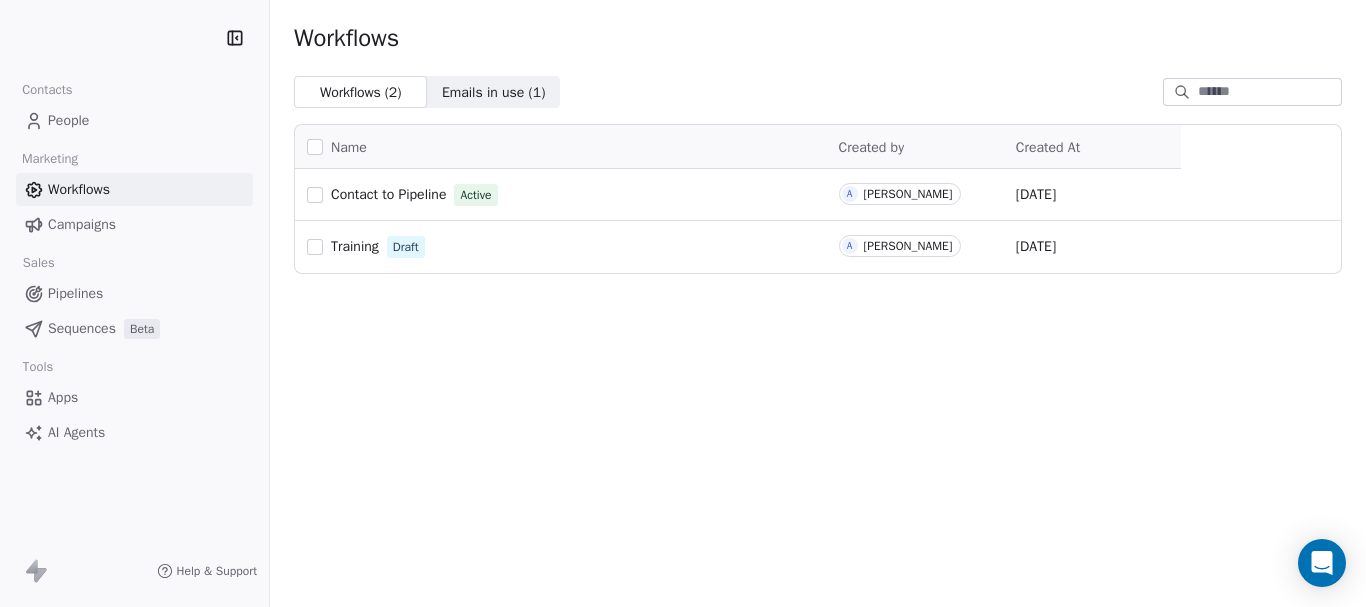 scroll, scrollTop: 0, scrollLeft: 0, axis: both 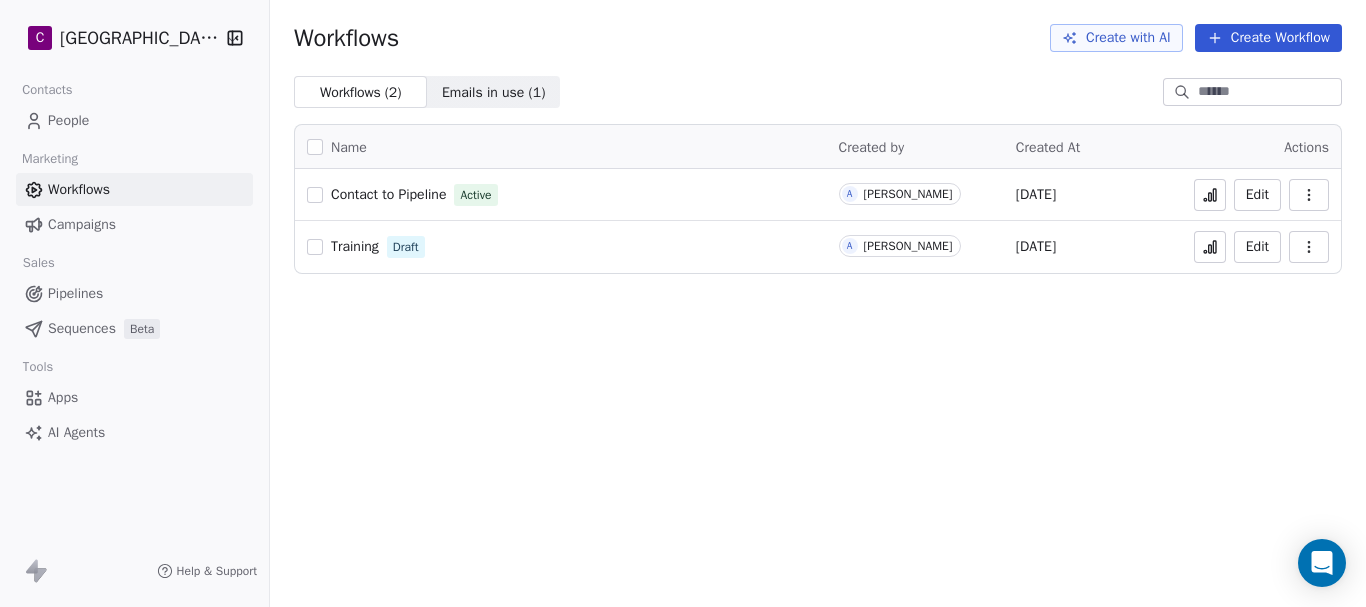 click on "Pipelines" at bounding box center (75, 293) 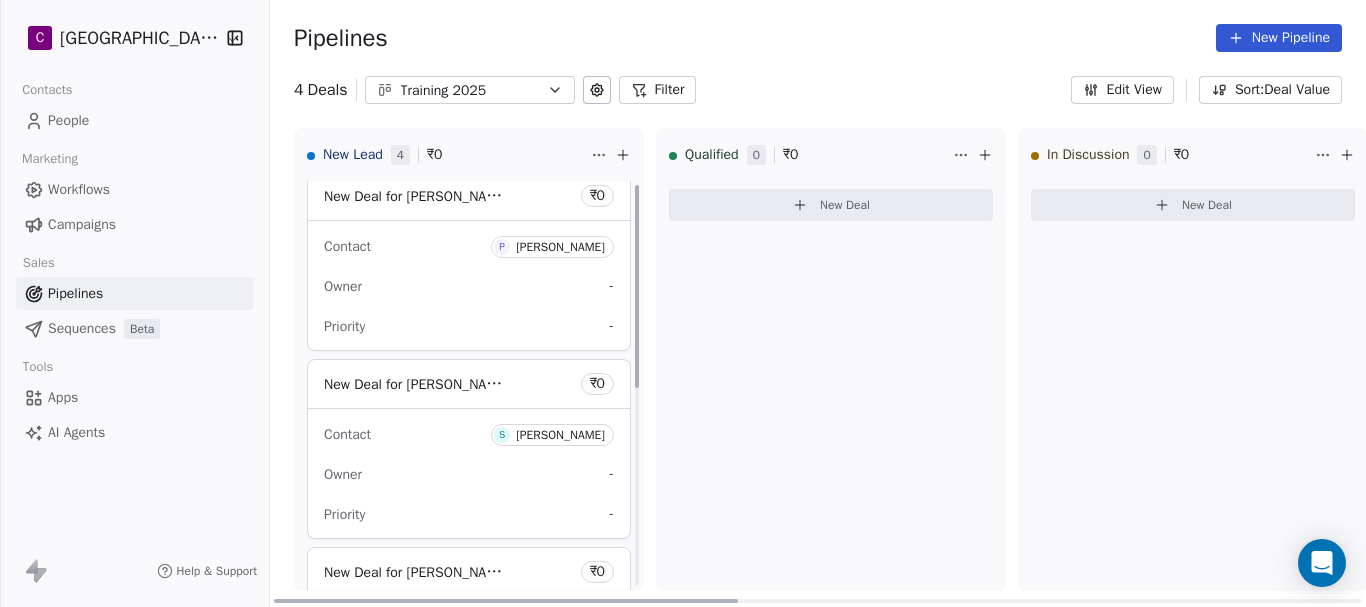 scroll, scrollTop: 0, scrollLeft: 0, axis: both 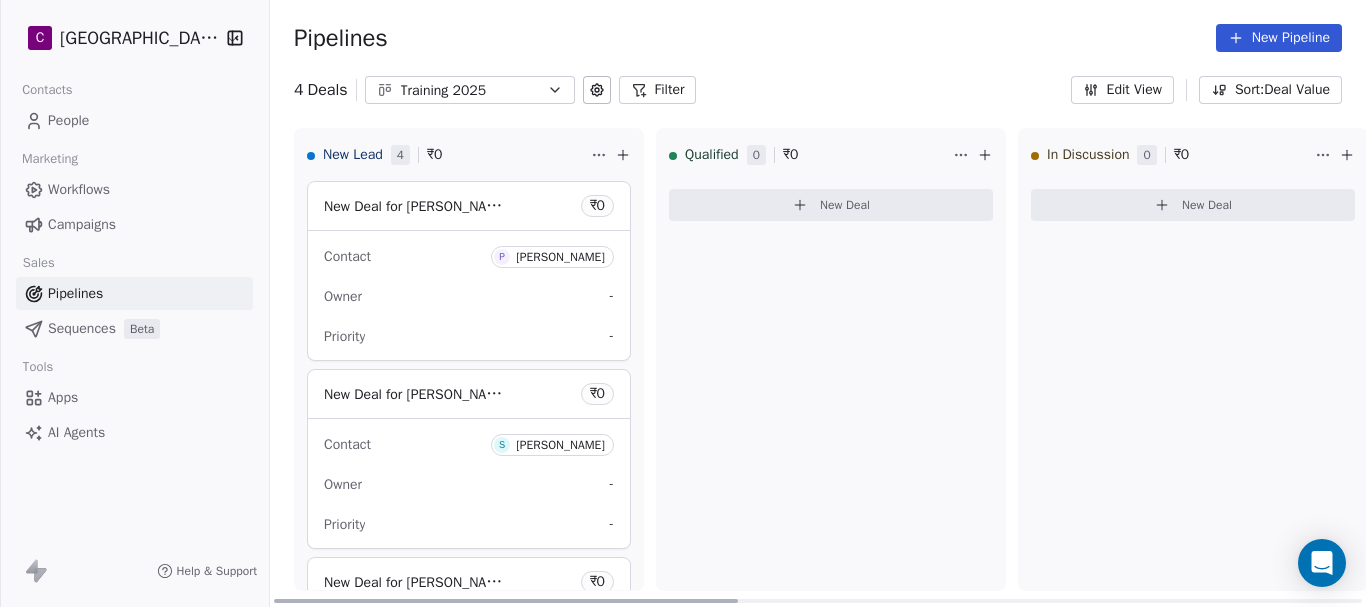 click on "New Deal for [PERSON_NAME]" at bounding box center [417, 206] 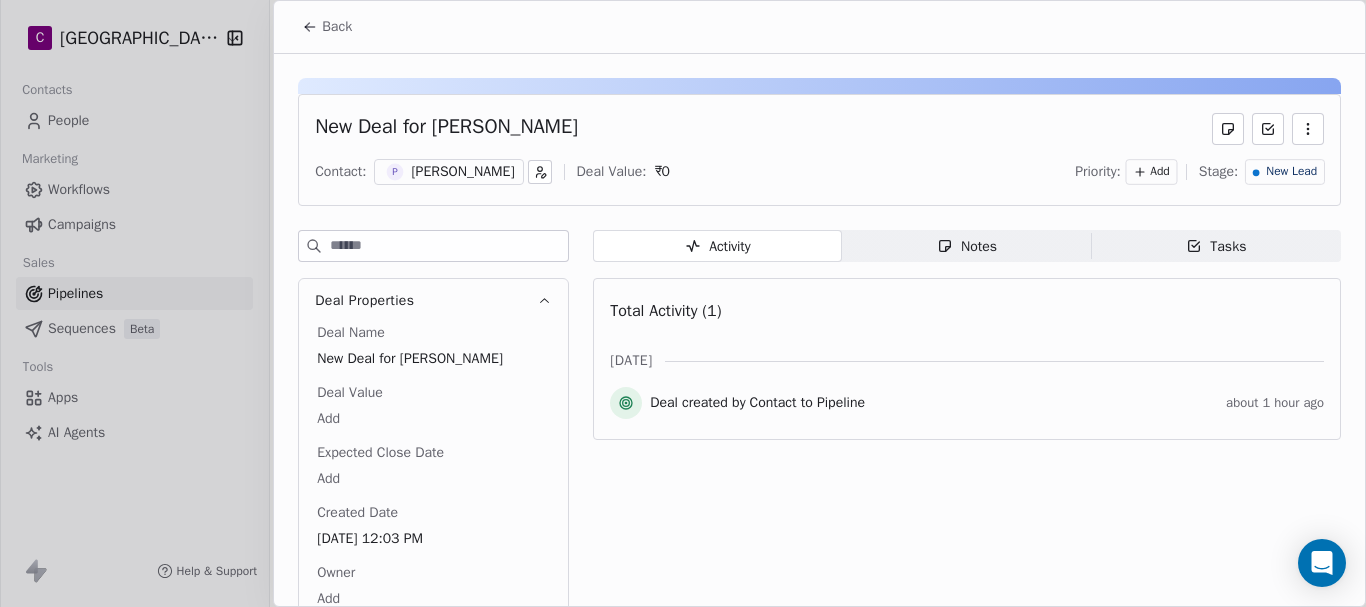 click on "Back" at bounding box center (337, 27) 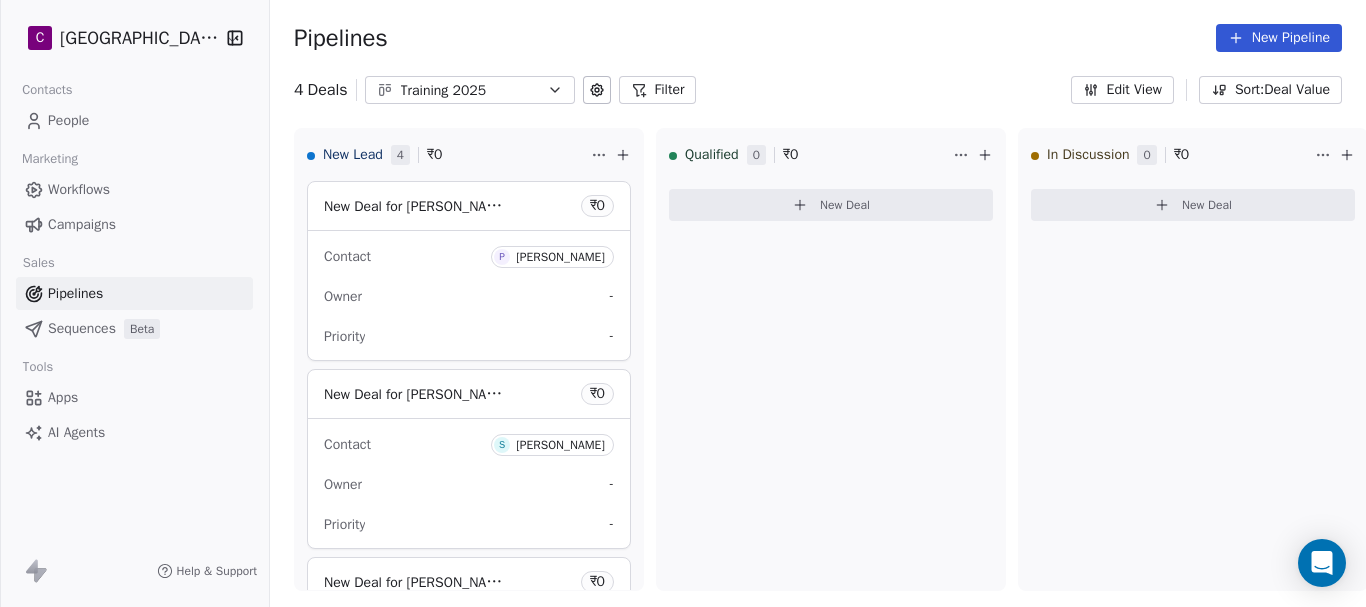 click on "People" at bounding box center (68, 120) 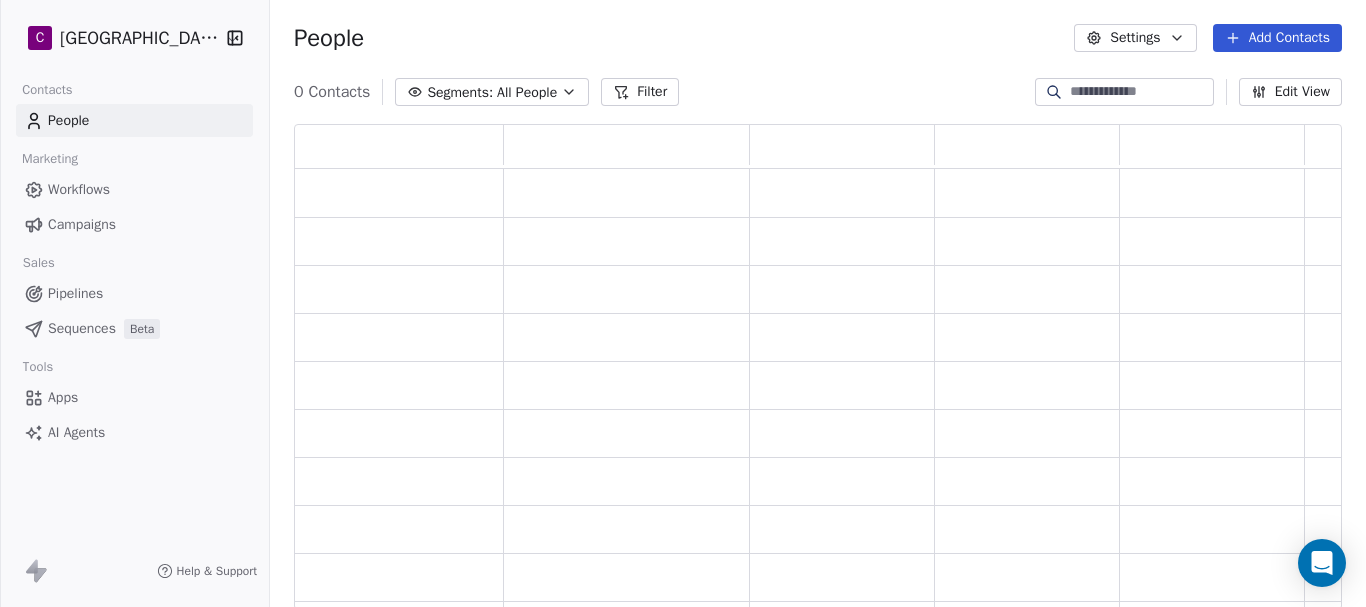 scroll, scrollTop: 16, scrollLeft: 16, axis: both 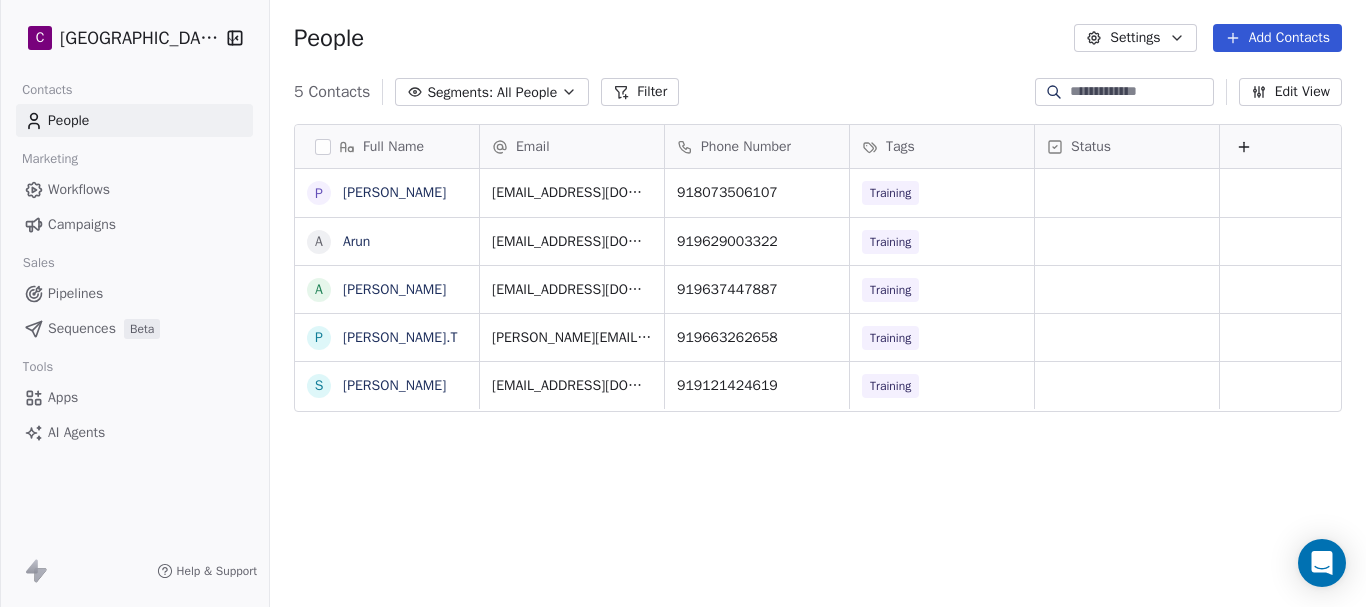click on "Pipelines" at bounding box center [75, 293] 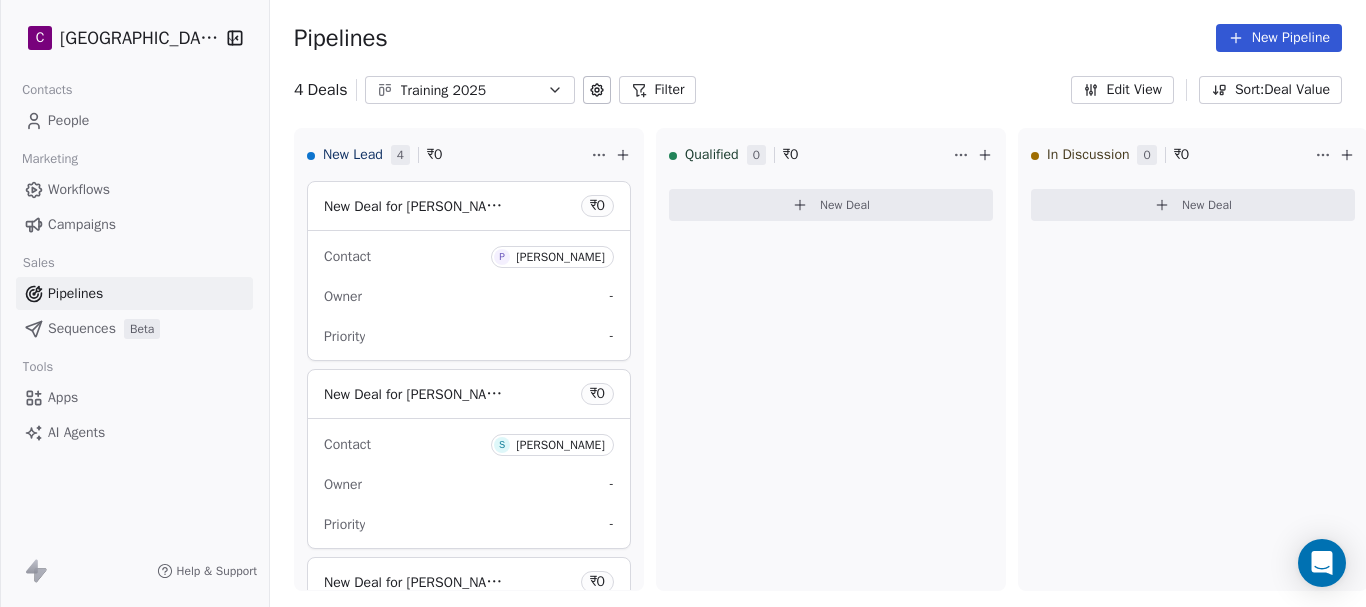 click on "Workflows" at bounding box center [79, 189] 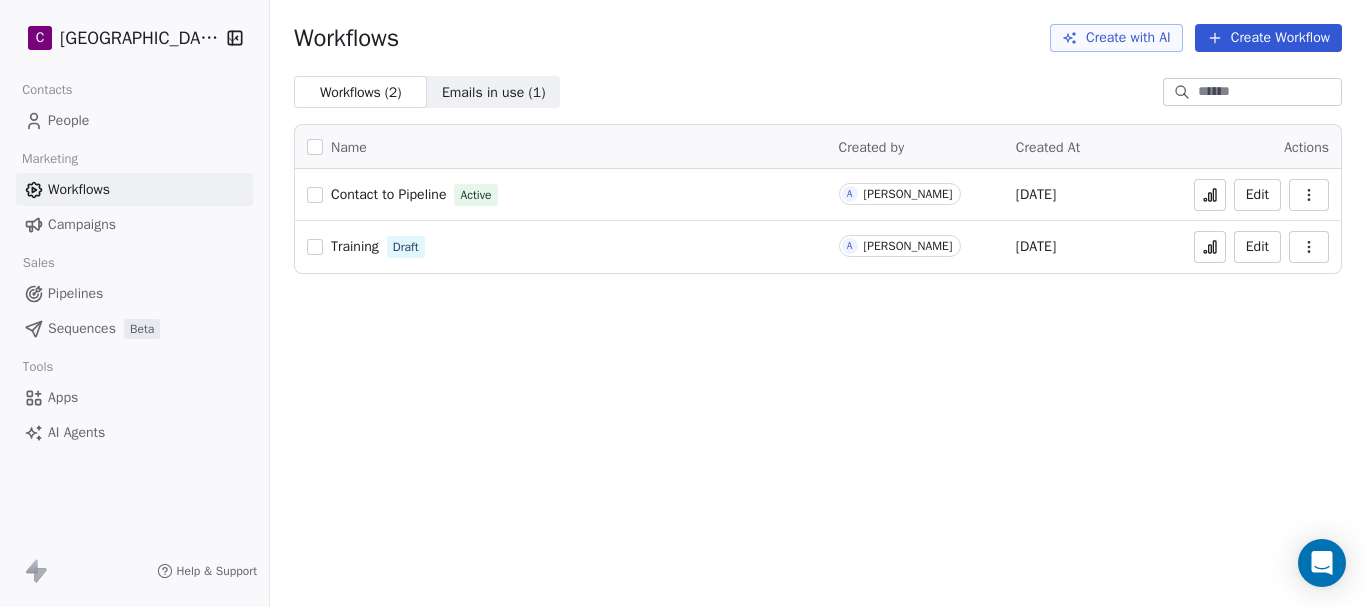 click on "Emails in use ( 1 )" at bounding box center [494, 92] 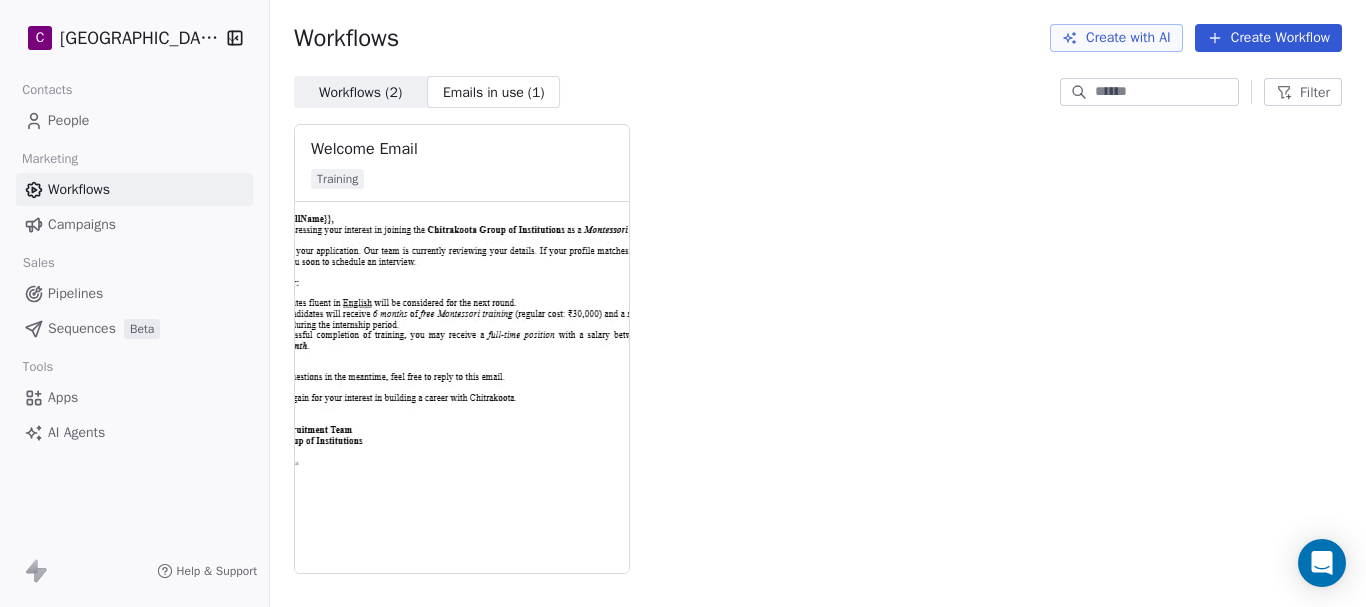 click on "Workflows ( 2 )" at bounding box center [360, 92] 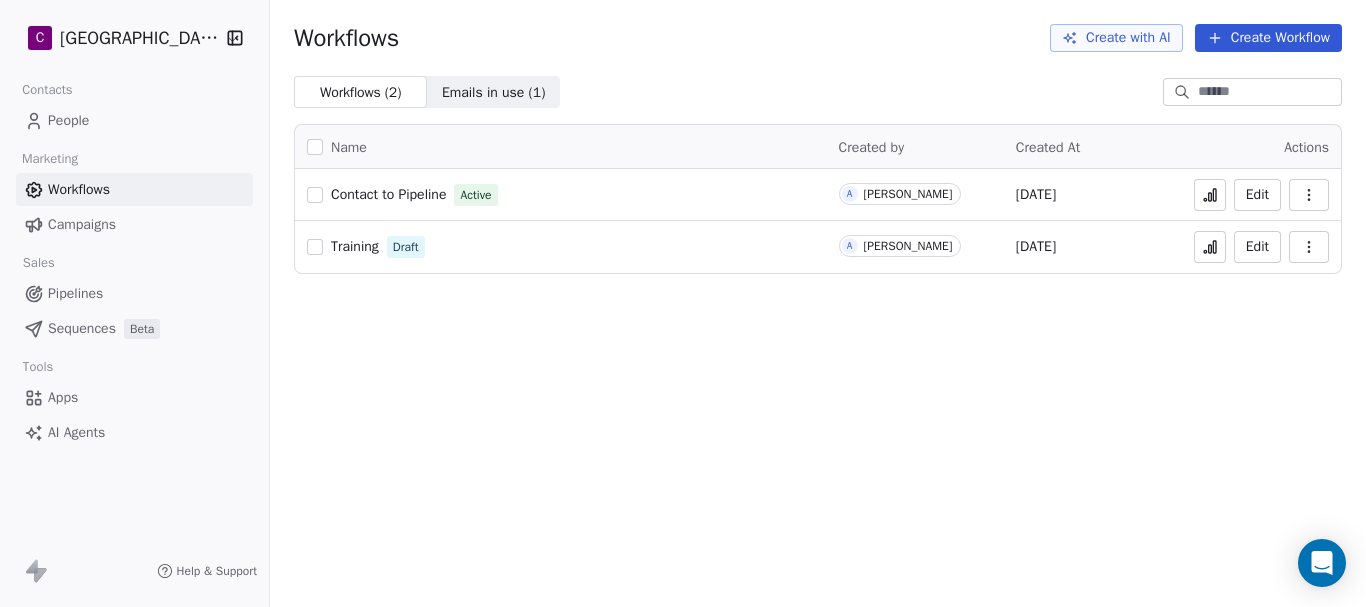 click on "Emails in use ( 1 )" at bounding box center (494, 92) 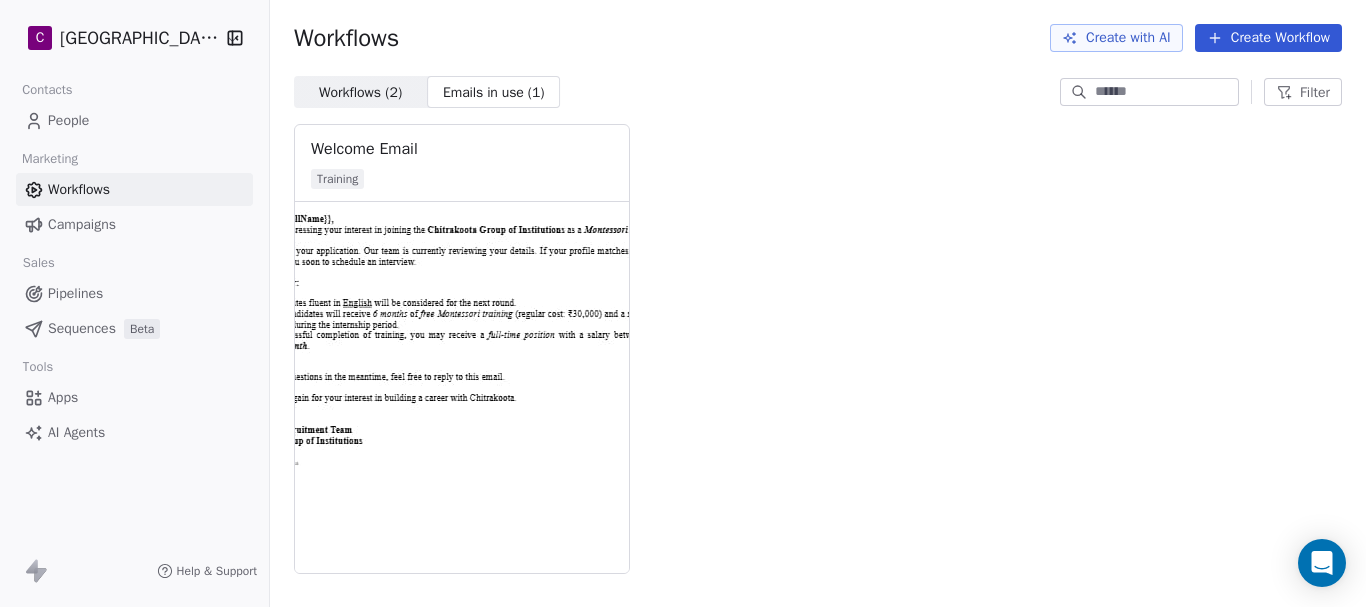 click on "Workflows ( 2 )" at bounding box center (360, 92) 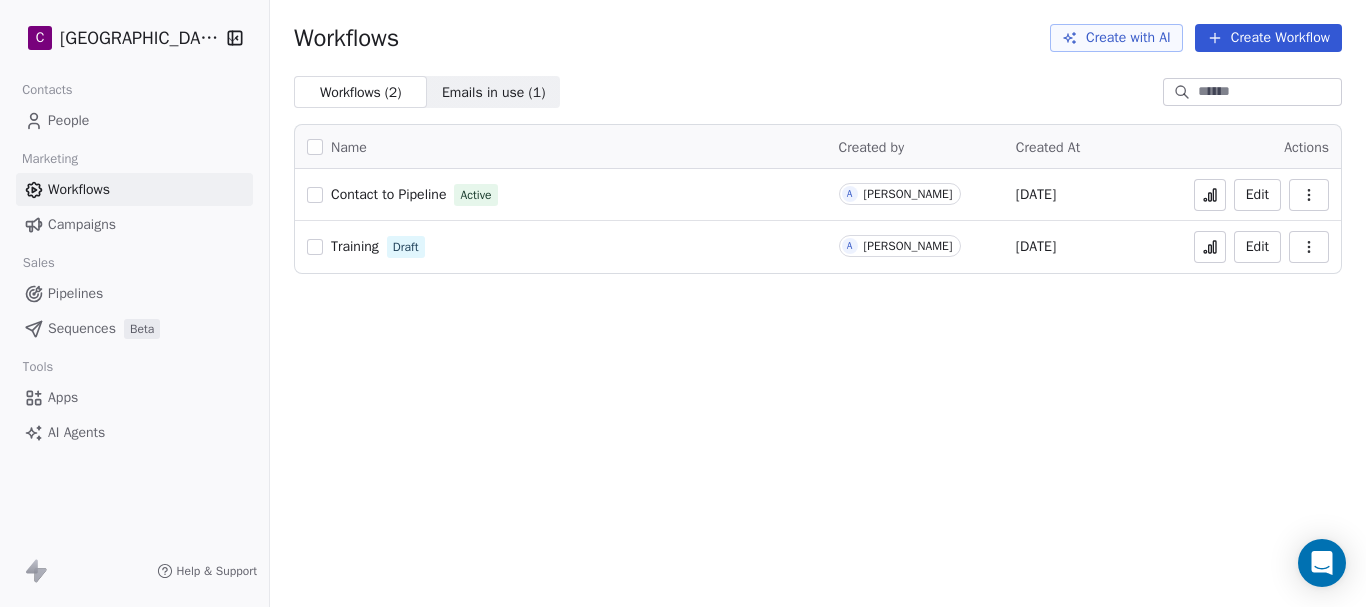 click on "Create Workflow" at bounding box center (1268, 38) 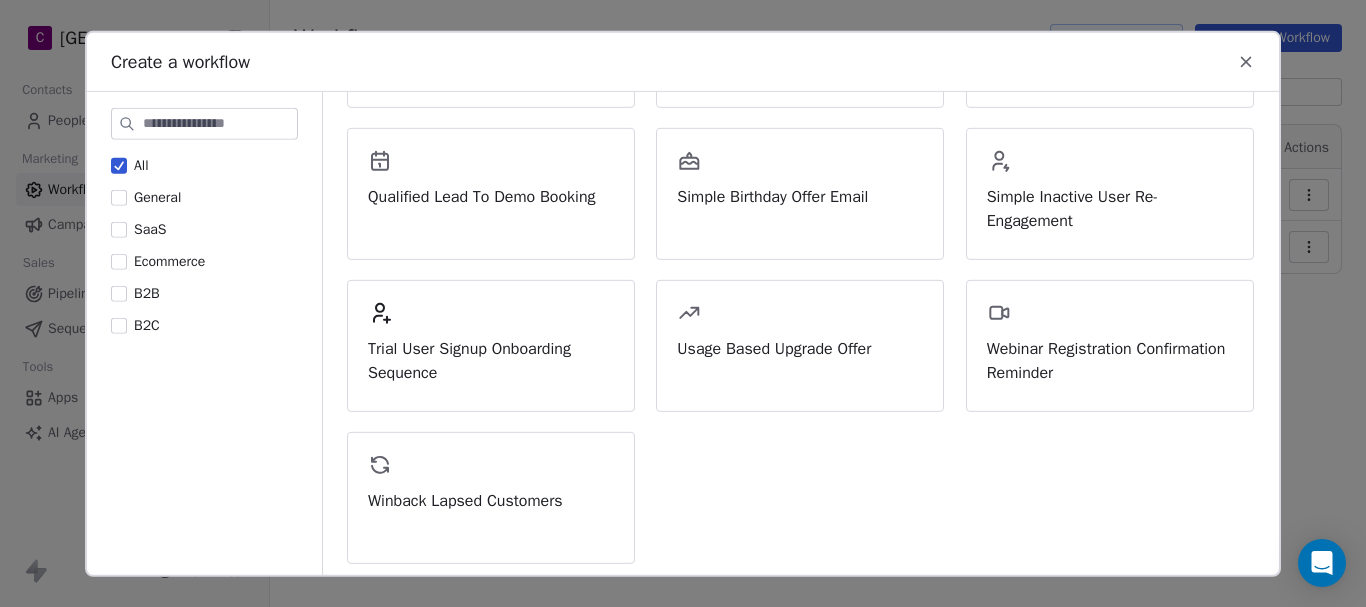 scroll, scrollTop: 825, scrollLeft: 0, axis: vertical 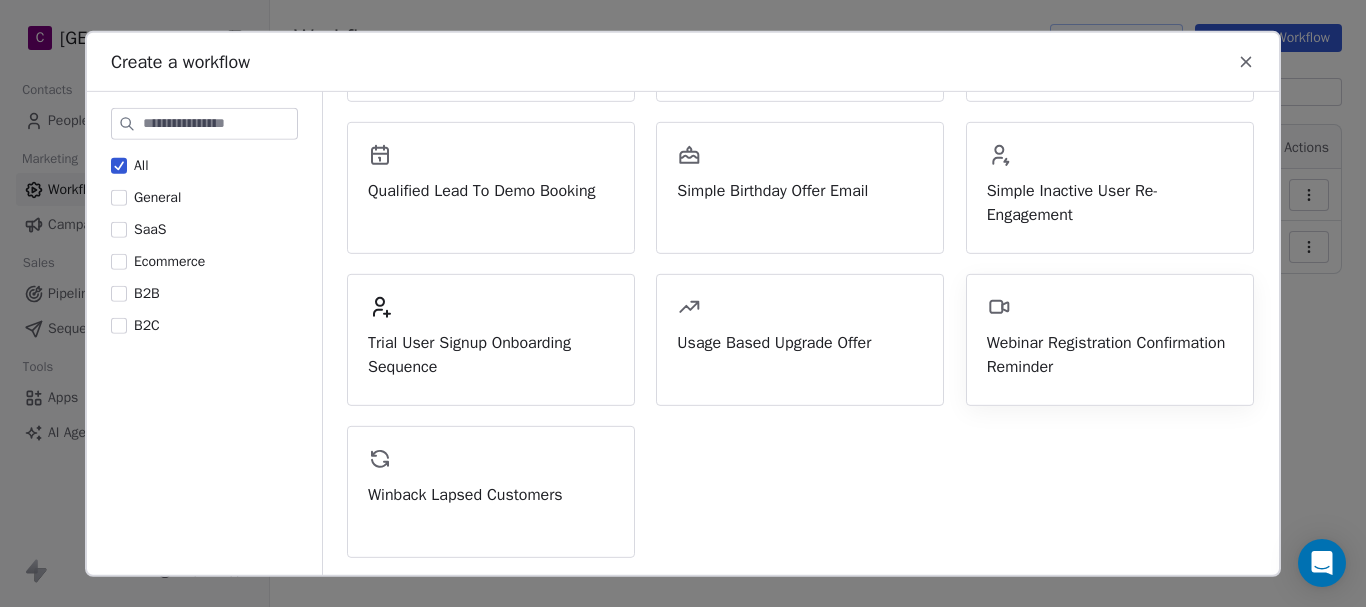 click on "Webinar Registration Confirmation Reminder" at bounding box center [1110, 354] 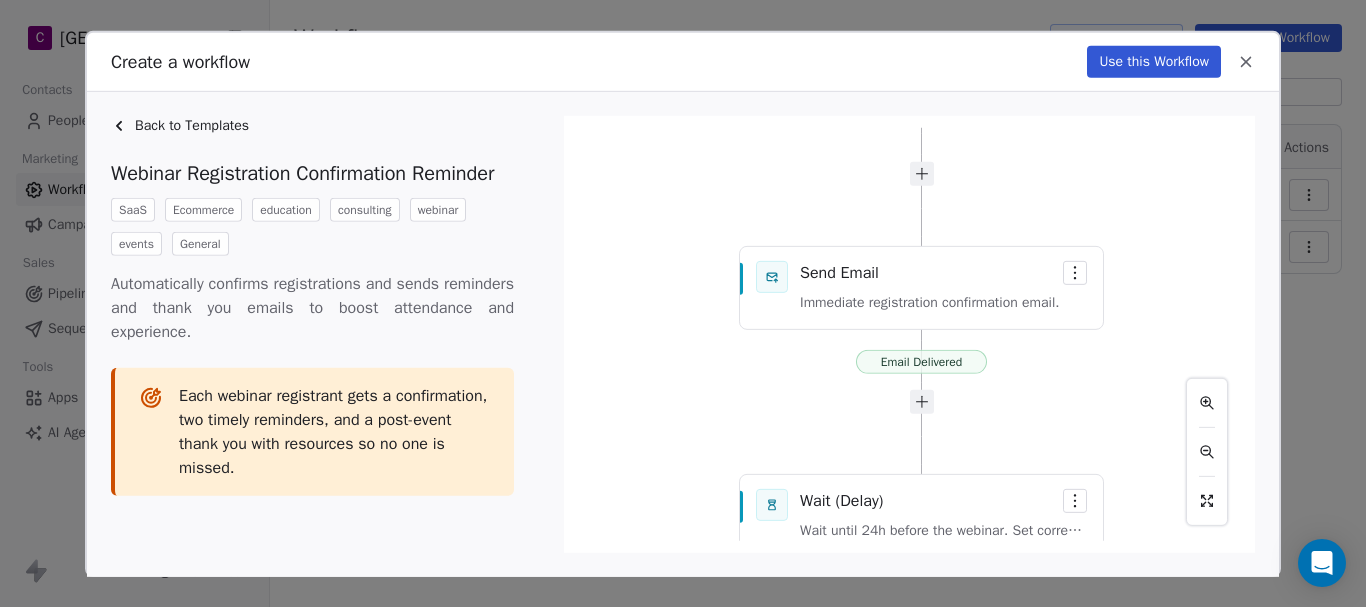 click on "Email Delivered Email Delivered Email Delivered Email Delivered
Tag Added Triggered when webinar registration tag is added.
Send Email Immediate registration confirmation email.
Wait (Delay) Wait until 24h before the webinar. Set correct date/time.
Send Email First webinar reminder email (24h before).
Wait (Delay) Wait until 1h before the webinar. Set correct date/time.
Send Email Final webinar reminder email (1h before).
Wait (Delay) Wait until just after the live event.
Send Email Thank you email after the webinar. End of Automation" at bounding box center (909, 333) 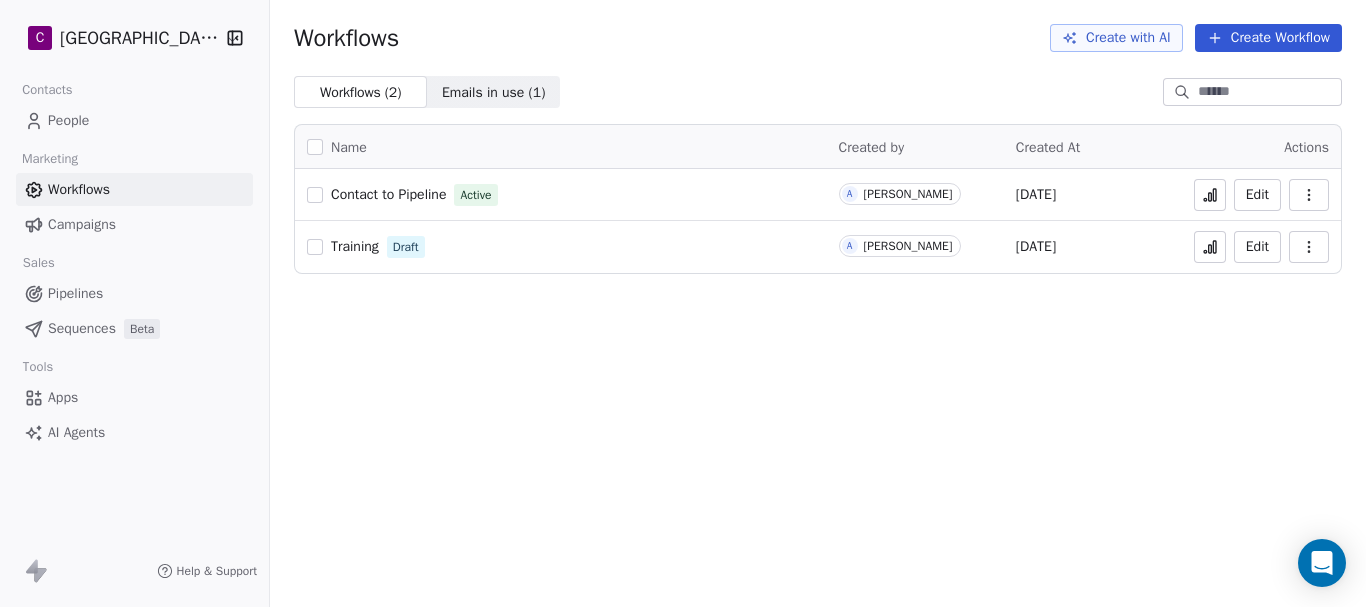 click on "Create Workflow" at bounding box center (1268, 38) 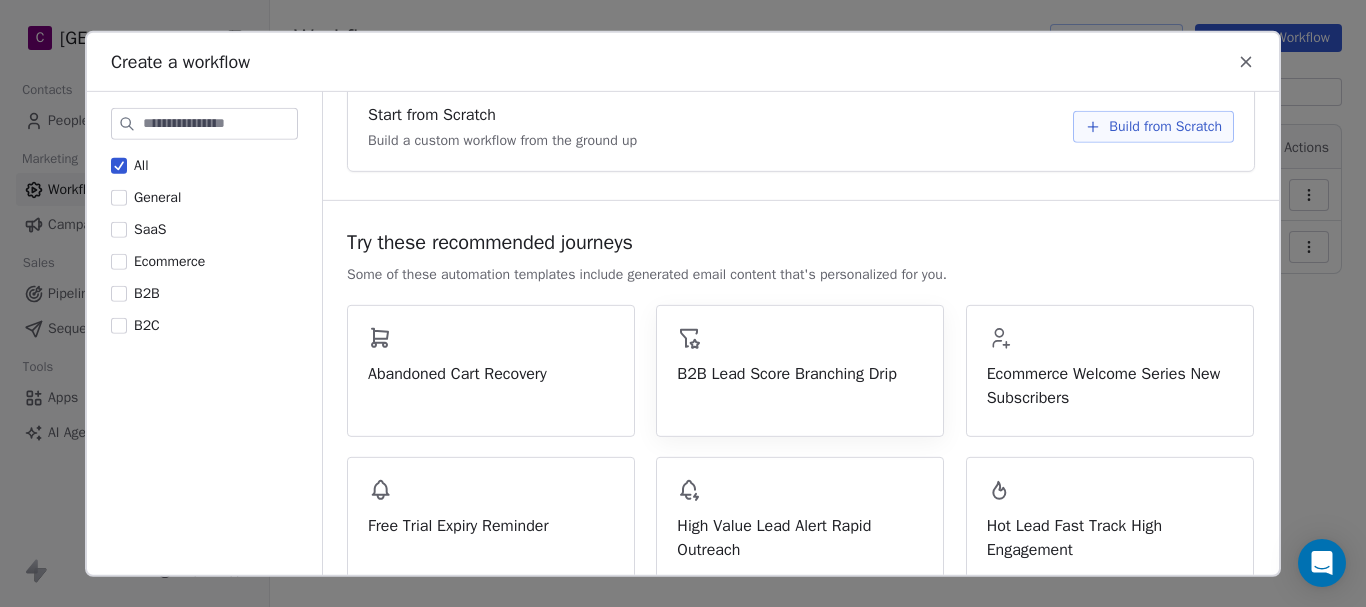 scroll, scrollTop: 0, scrollLeft: 0, axis: both 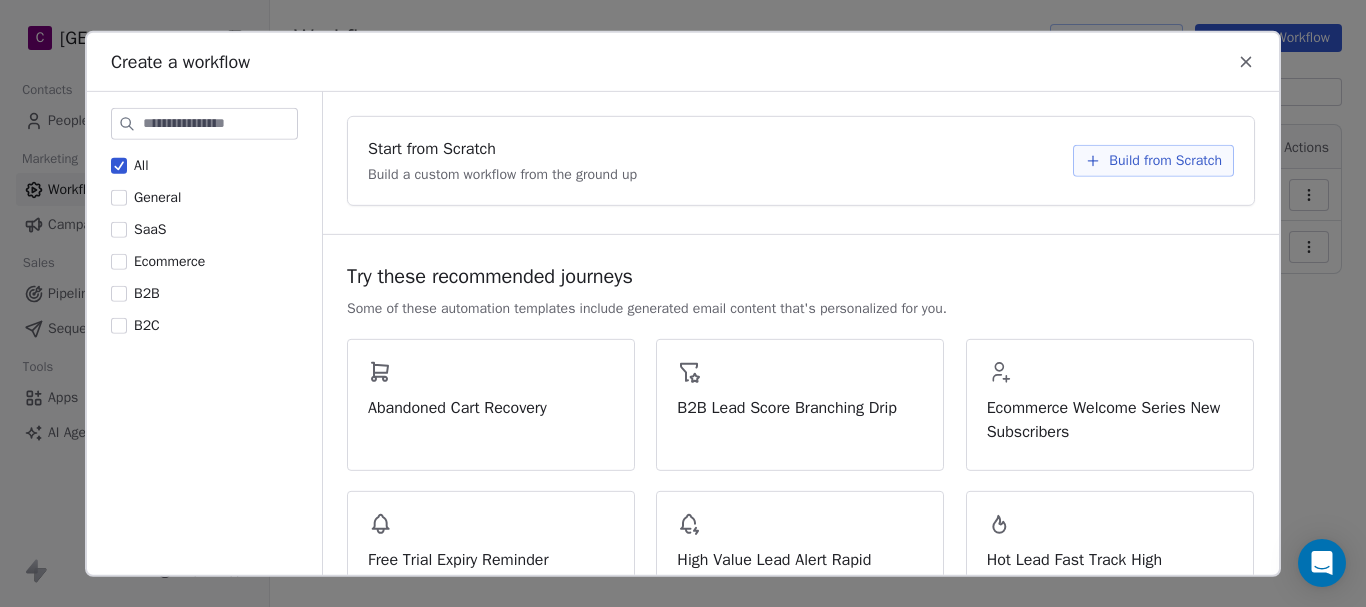 click on "Build from Scratch" at bounding box center [1165, 160] 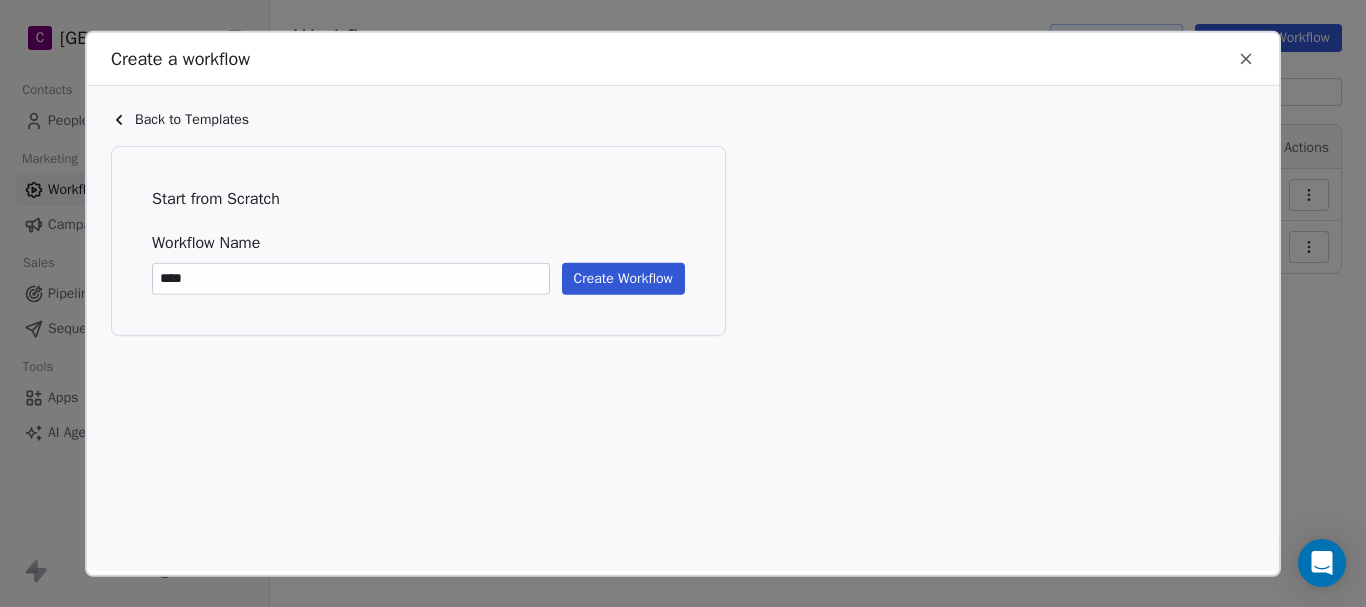 type on "****" 